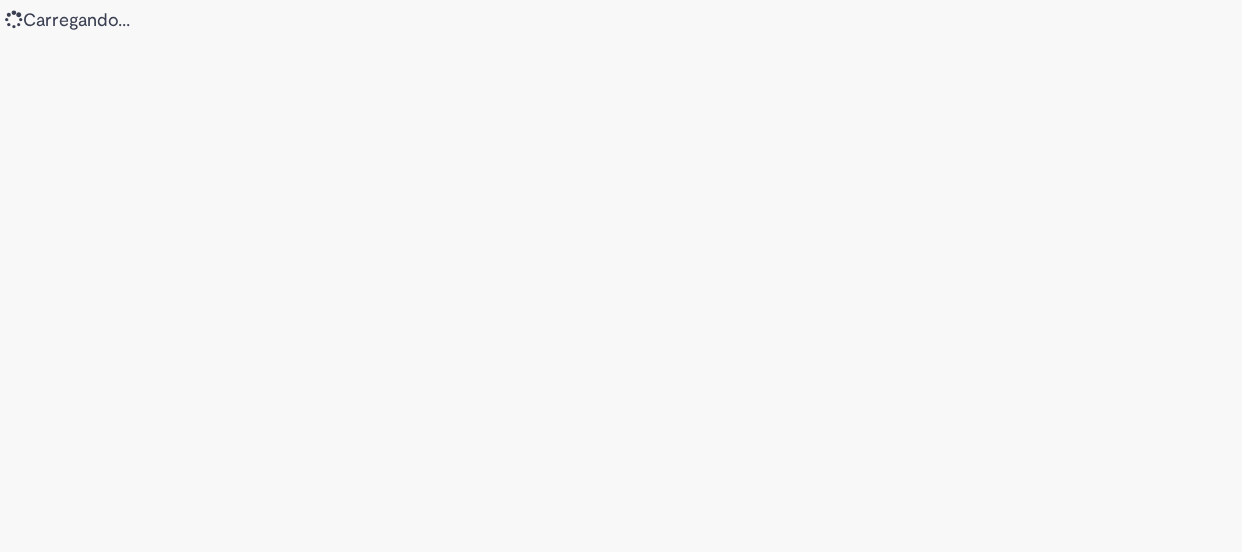 scroll, scrollTop: 0, scrollLeft: 0, axis: both 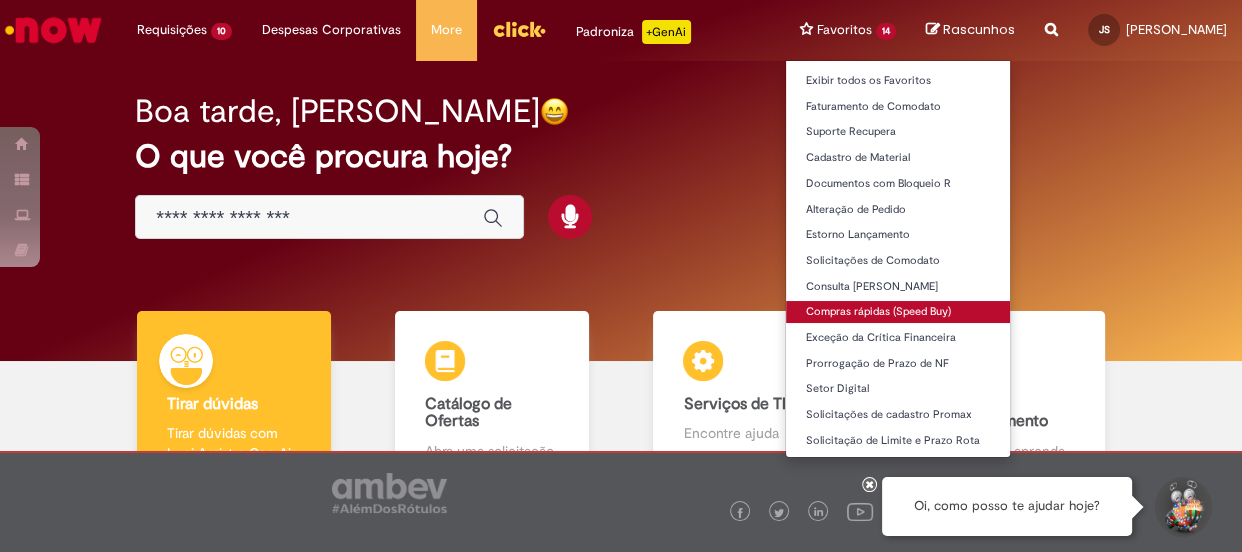 click on "Compras rápidas (Speed Buy)" at bounding box center [898, 312] 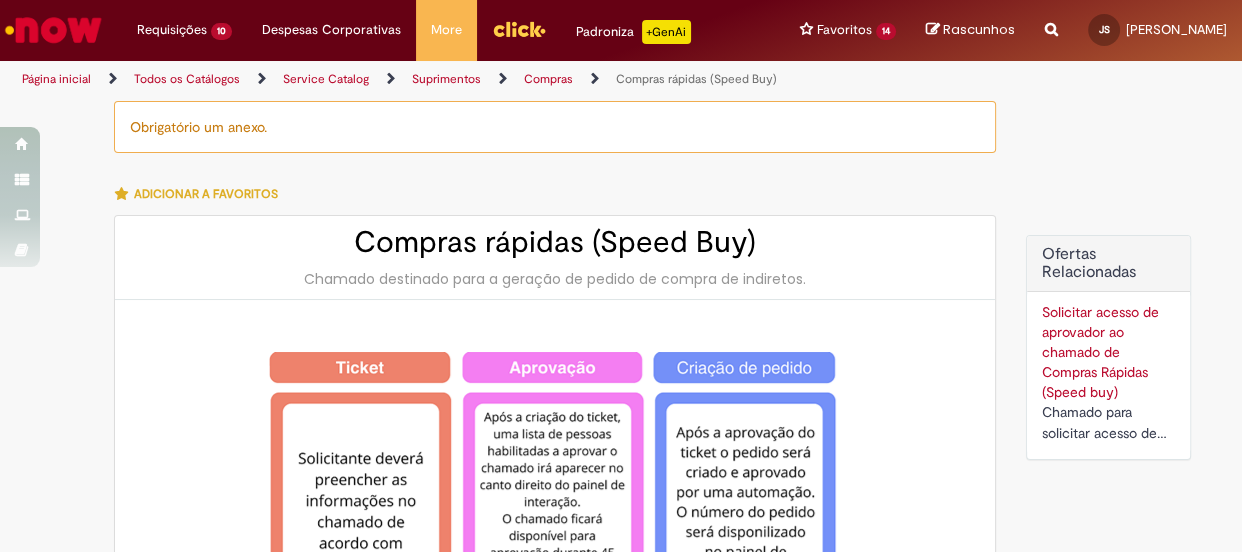 type on "********" 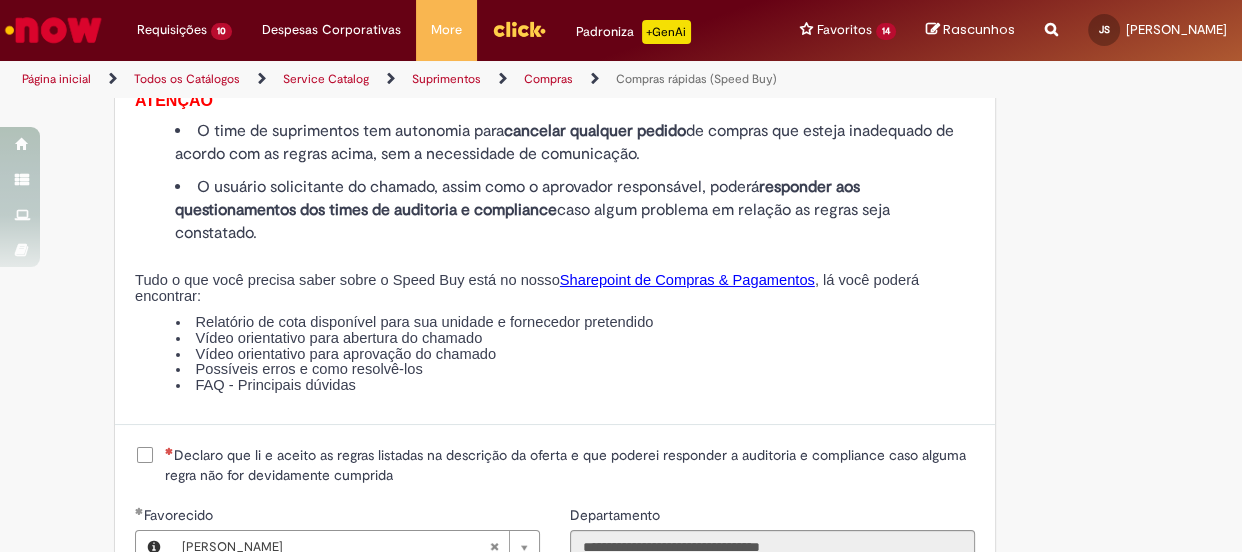 scroll, scrollTop: 2454, scrollLeft: 0, axis: vertical 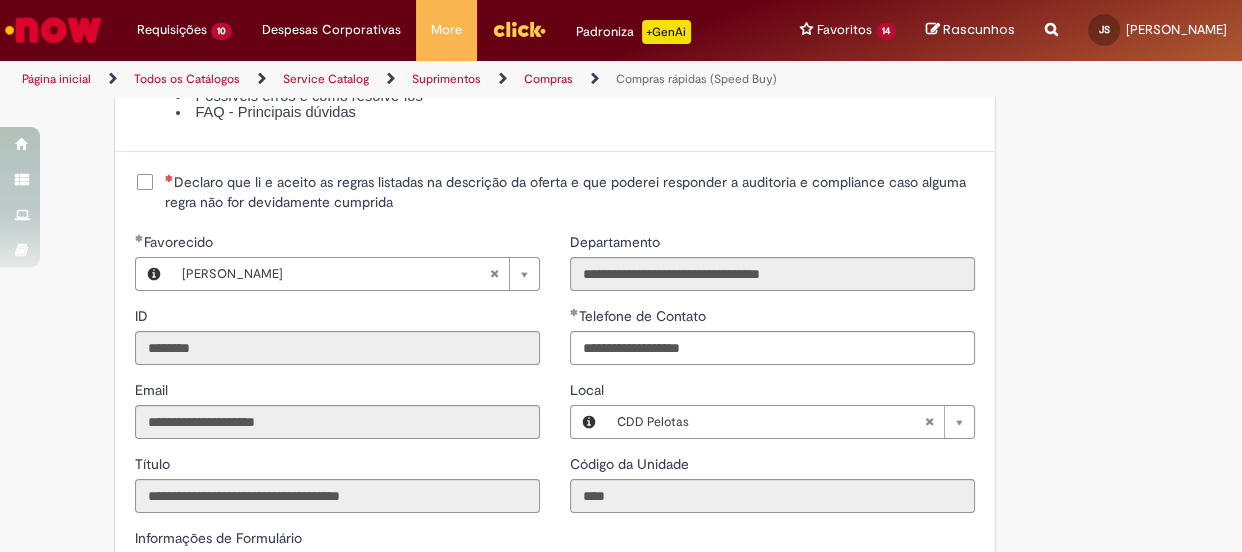 click on "Declaro que li e aceito as regras listadas na descrição da oferta e que poderei responder a auditoria e compliance caso alguma regra não for devidamente cumprida" at bounding box center [570, 192] 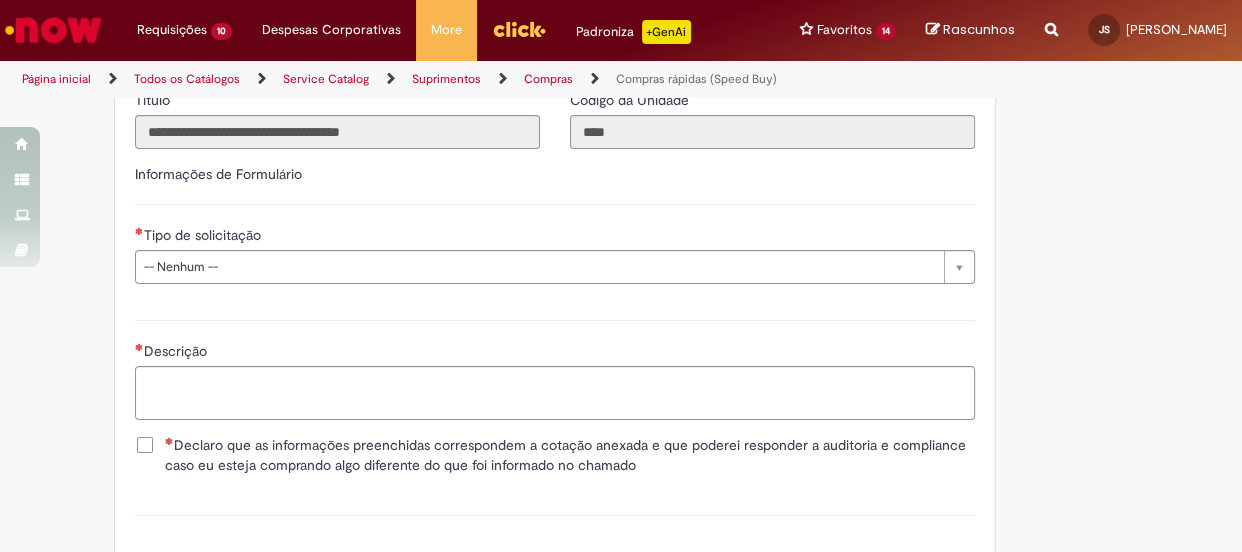 scroll, scrollTop: 2909, scrollLeft: 0, axis: vertical 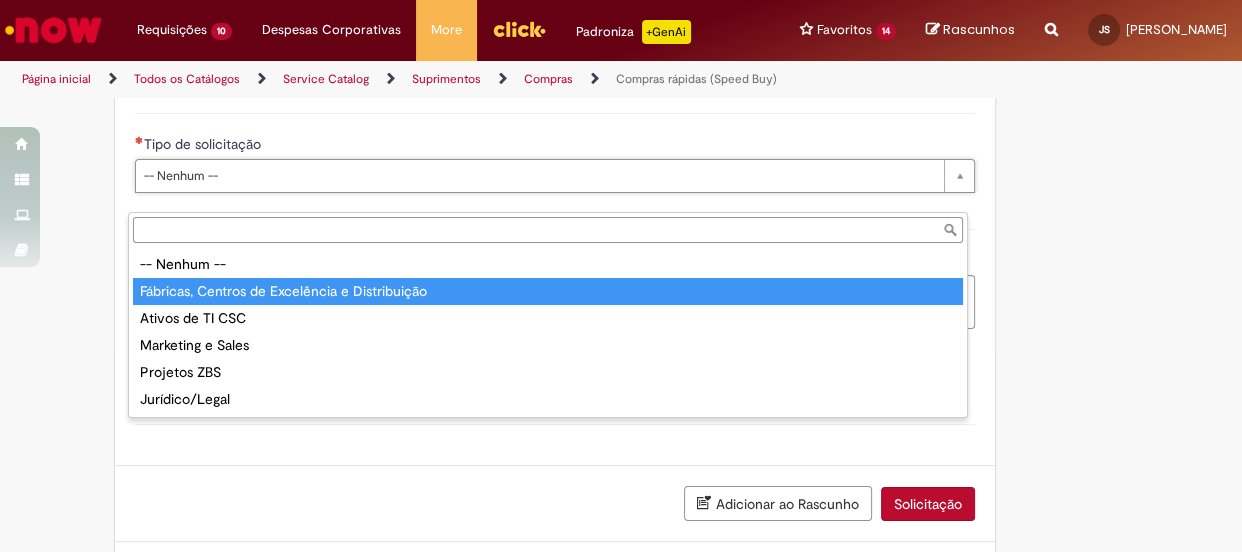 type on "**********" 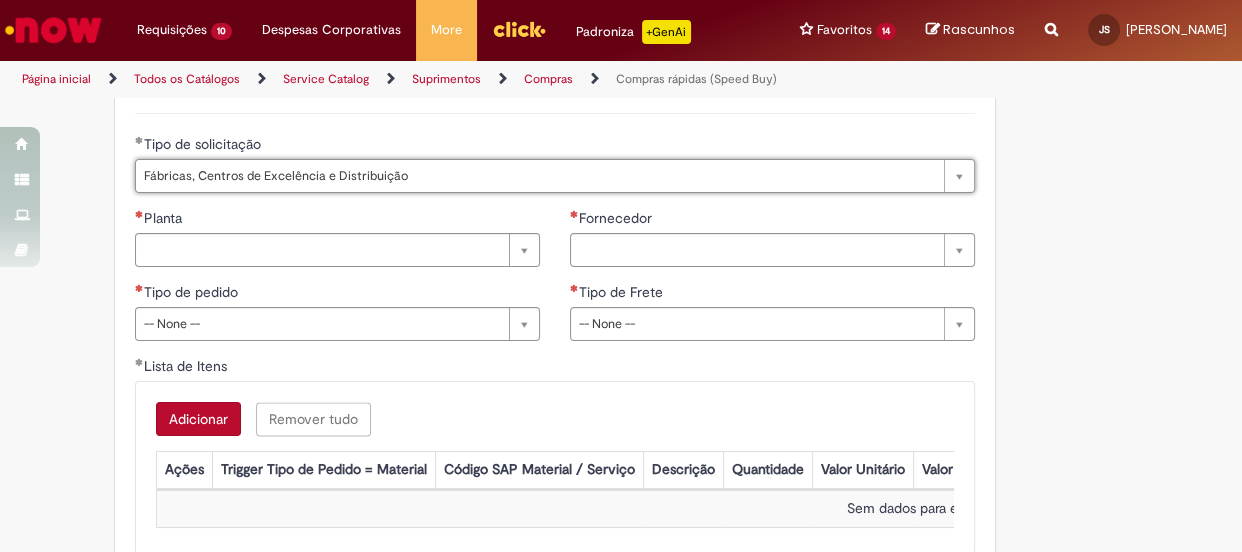 click on "Obrigatório um anexo.
Adicionar a Favoritos
Compras rápidas (Speed Buy)
Chamado destinado para a geração de pedido de compra de indiretos.
O Speed buy é a ferramenta oficial para a geração de pedidos de compra que atenda aos seguintes requisitos:
Compras de material e serviço indiretos
Compras inferiores a R$13.000 *
Compras com fornecedores nacionais
Compras de material sem contrato ativo no SAP para o centro solicitado
* Essa cota é referente ao tipo de solicitação padrão de Speed buy. Os chamados com cotas especiais podem possuir valores divergentes.
Regras de Utilização
No campo “Tipo de Solicitação” selecionar a opção correspondente a sua unidade de negócio.
Solicitação Padrão de Speed buy:
Fábricas, centros de Excelência e de Distribuição:  habilitado para todos usuários ambev
Cotas especiais de Speed buy:" at bounding box center [523, -853] 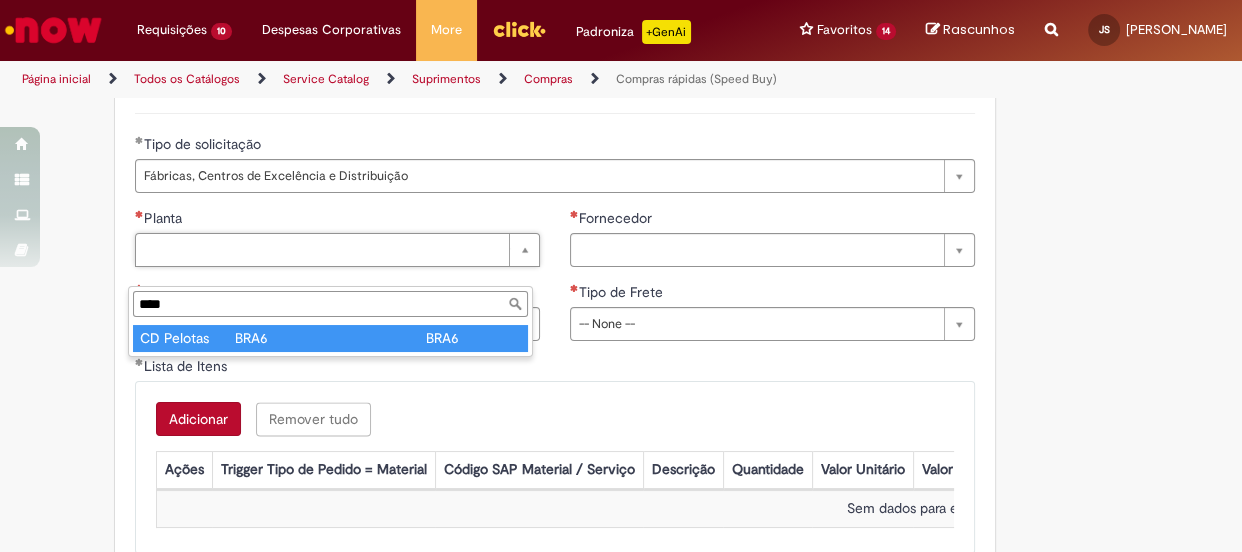 type on "****" 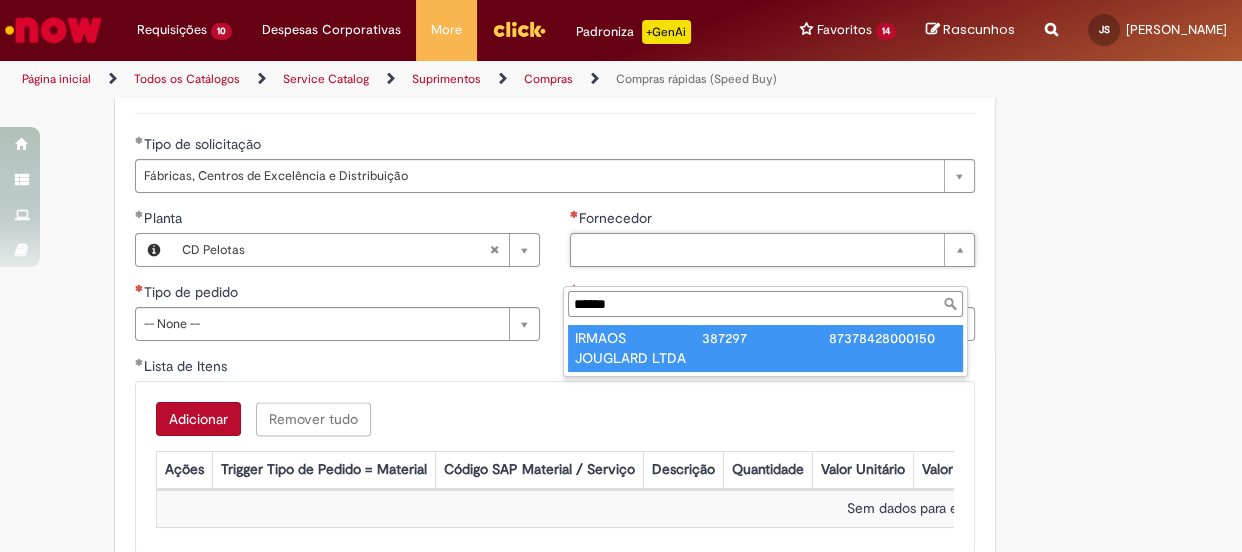 type on "******" 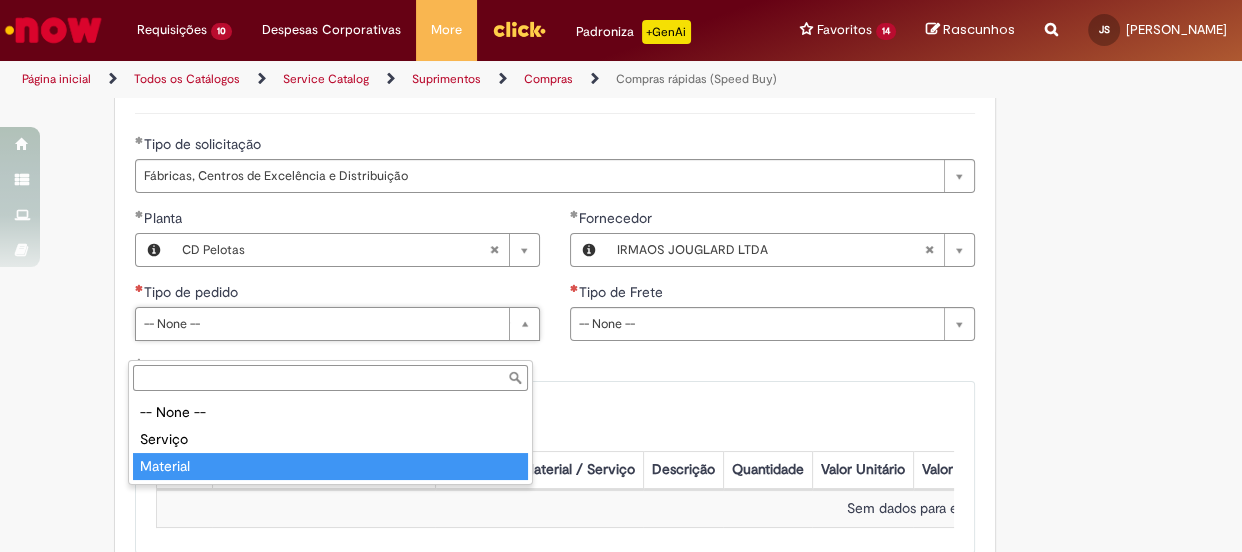 type on "********" 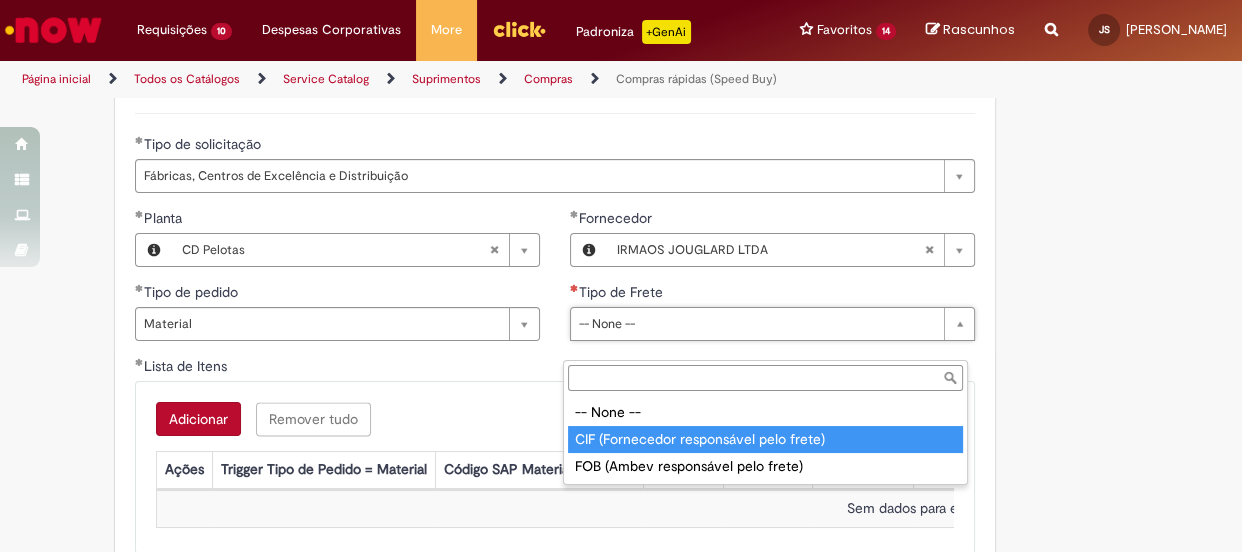 type on "**********" 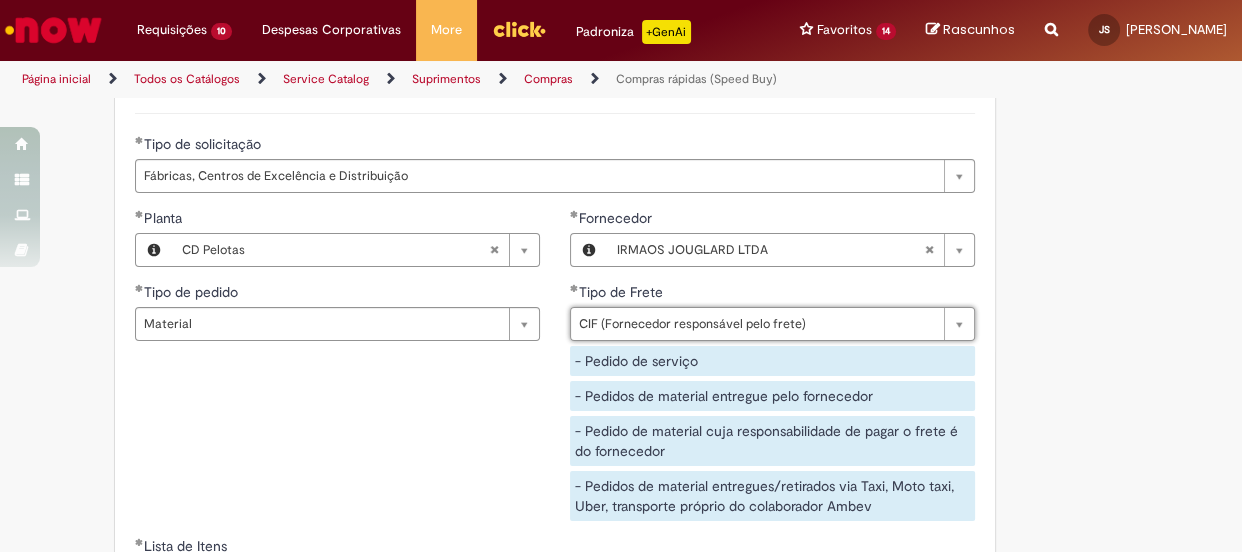 click on "Obrigatório um anexo.
Adicionar a Favoritos
Compras rápidas (Speed Buy)
Chamado destinado para a geração de pedido de compra de indiretos.
O Speed buy é a ferramenta oficial para a geração de pedidos de compra que atenda aos seguintes requisitos:
Compras de material e serviço indiretos
Compras inferiores a R$13.000 *
Compras com fornecedores nacionais
Compras de material sem contrato ativo no SAP para o centro solicitado
* Essa cota é referente ao tipo de solicitação padrão de Speed buy. Os chamados com cotas especiais podem possuir valores divergentes.
Regras de Utilização
No campo “Tipo de Solicitação” selecionar a opção correspondente a sua unidade de negócio.
Solicitação Padrão de Speed buy:
Fábricas, centros de Excelência e de Distribuição:  habilitado para todos usuários ambev
Ativos   de TI:" at bounding box center [621, -763] 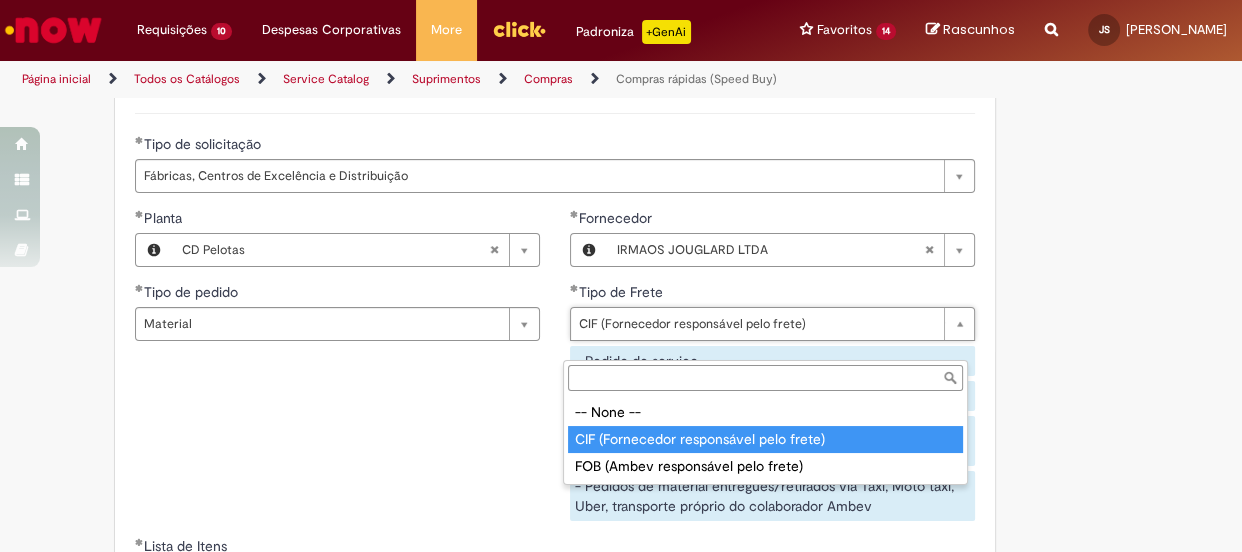 type on "**********" 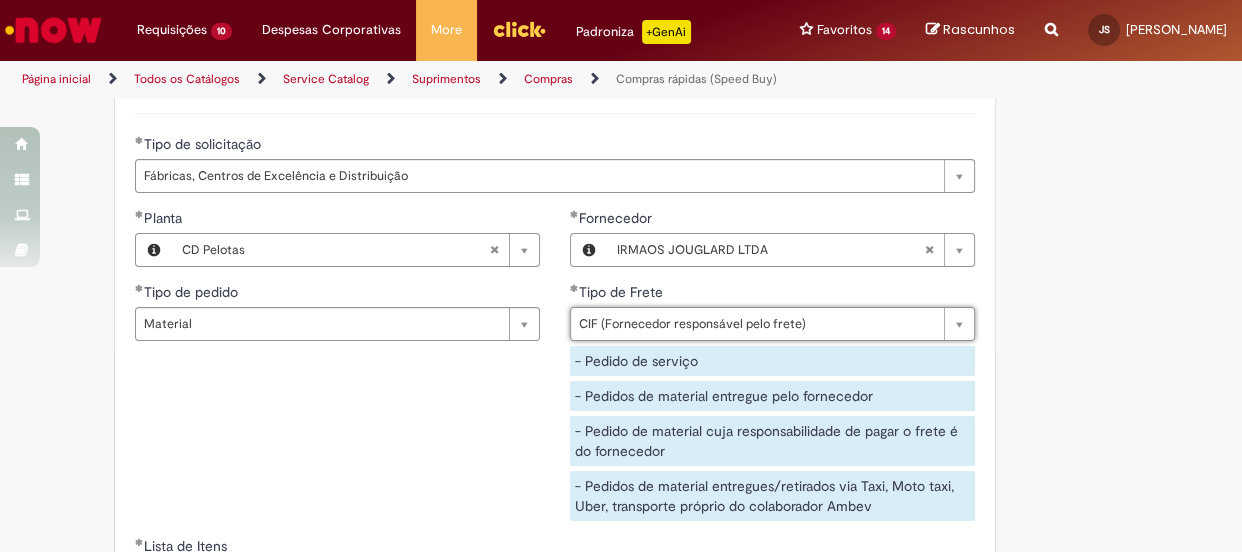 scroll, scrollTop: 0, scrollLeft: 247, axis: horizontal 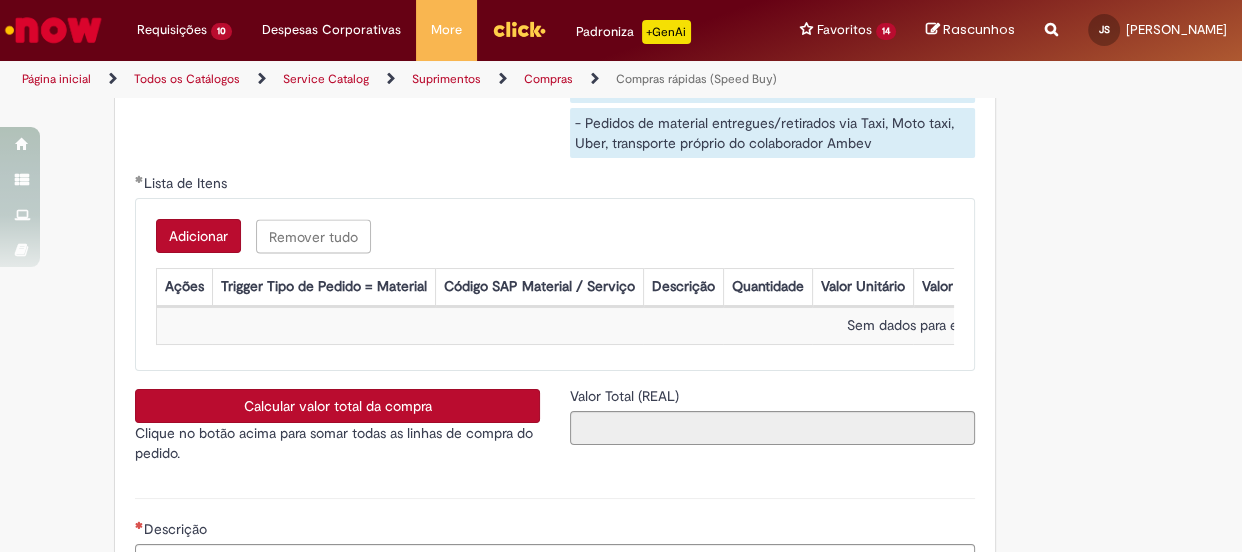 click on "Adicionar" at bounding box center (198, 236) 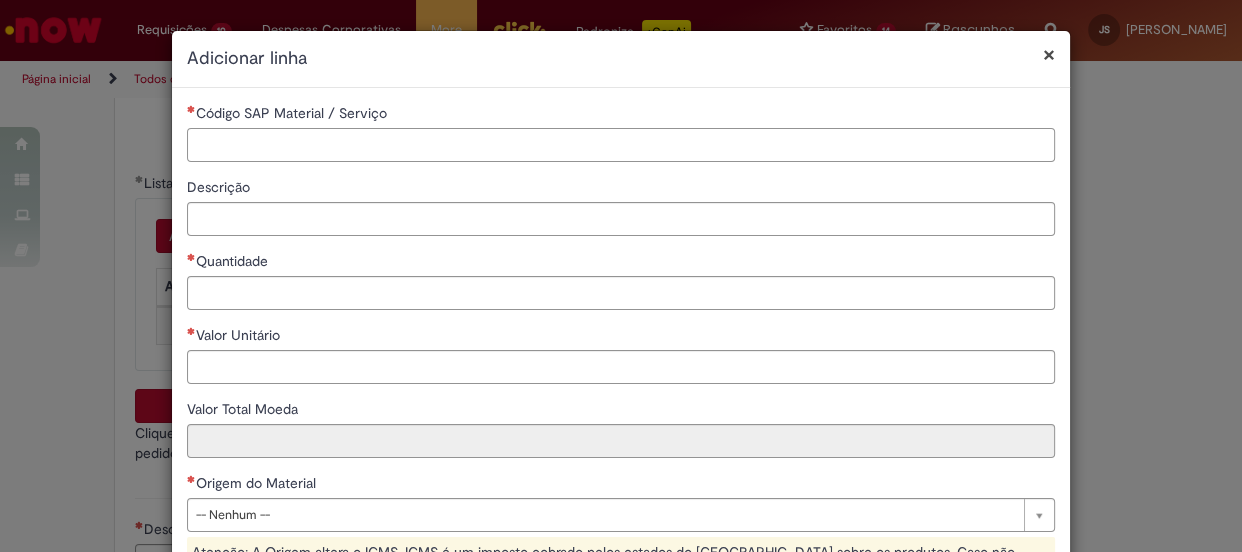 click on "Código SAP Material / Serviço" at bounding box center [621, 145] 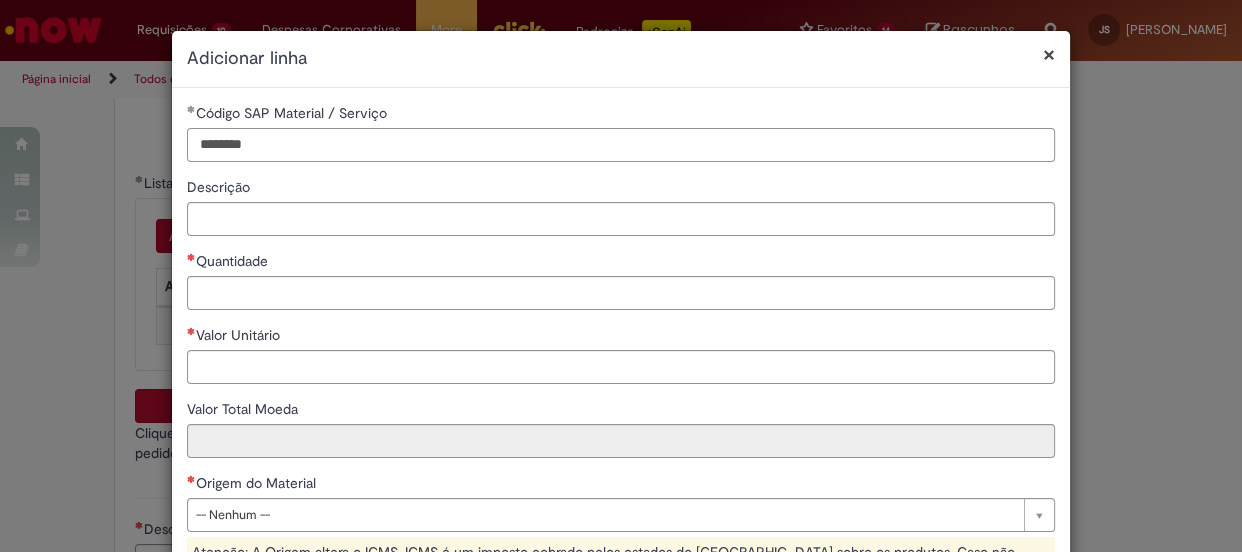 type on "********" 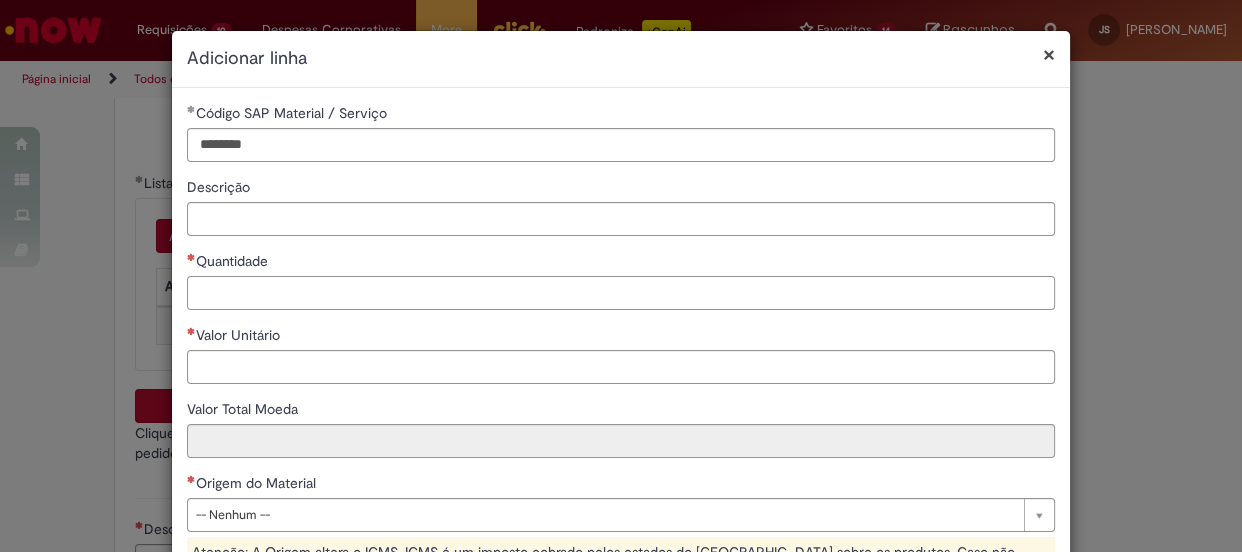 click on "Quantidade" at bounding box center (621, 293) 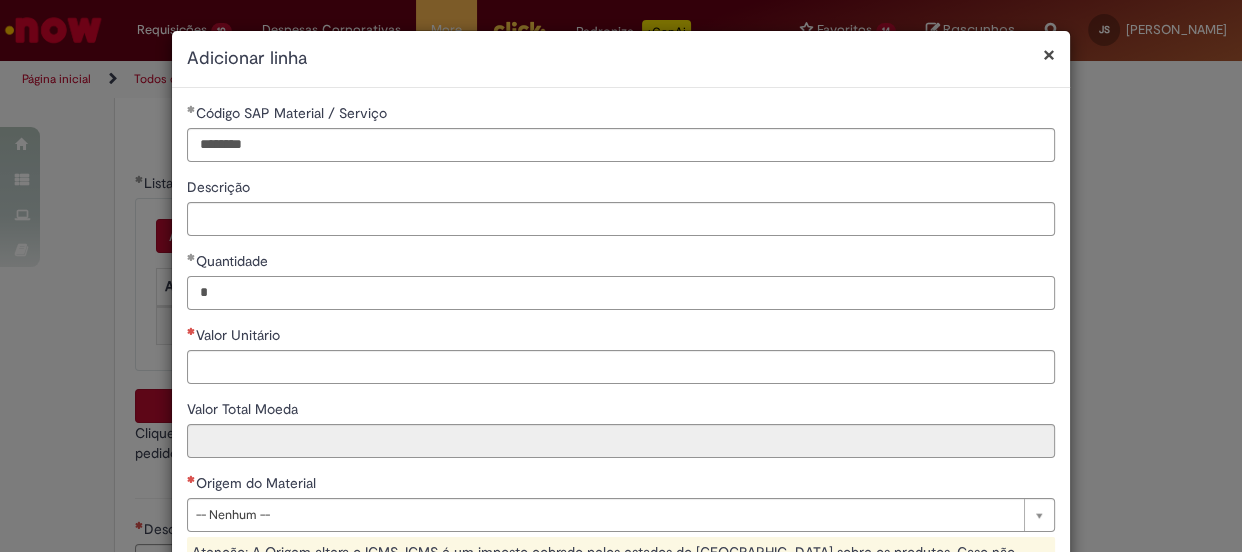 type on "*" 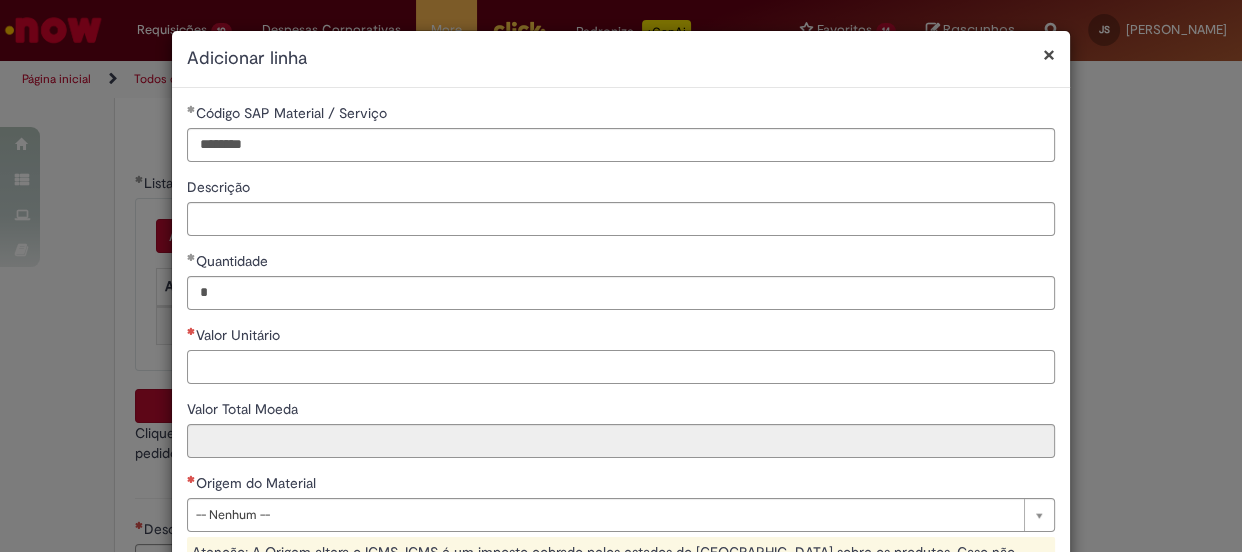click on "Valor Unitário" at bounding box center (621, 367) 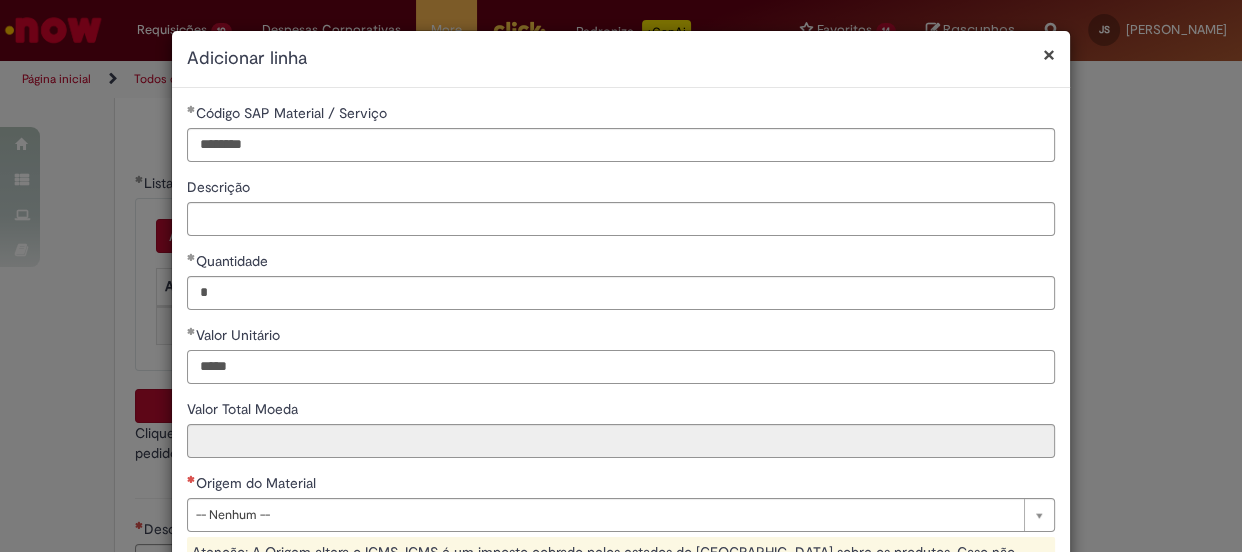 type on "*****" 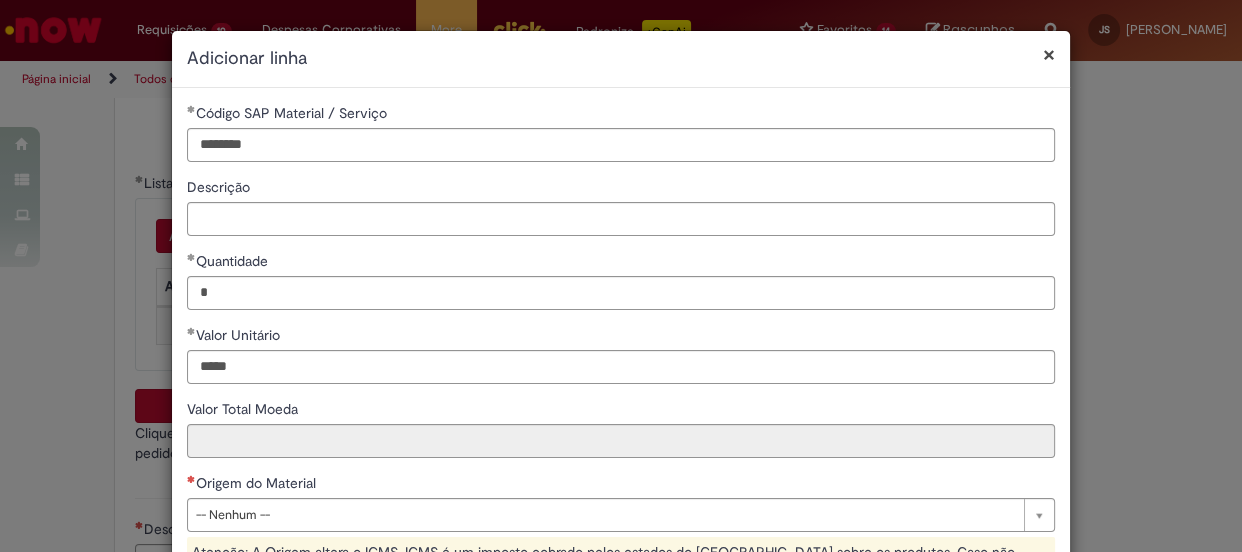 type on "*****" 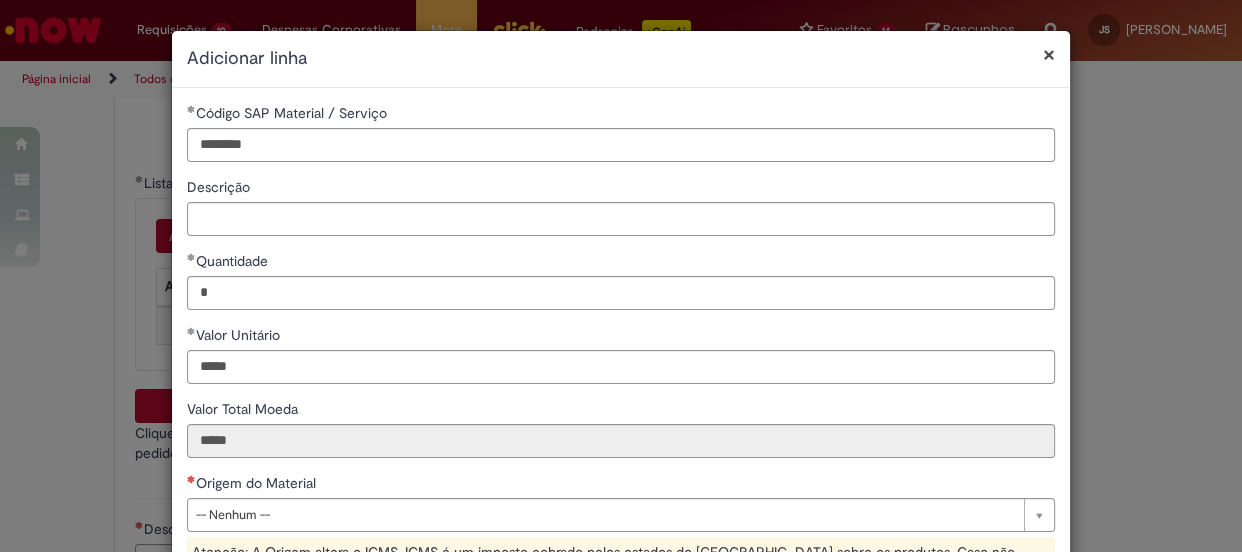 click on "Valor Total Moeda" at bounding box center [621, 411] 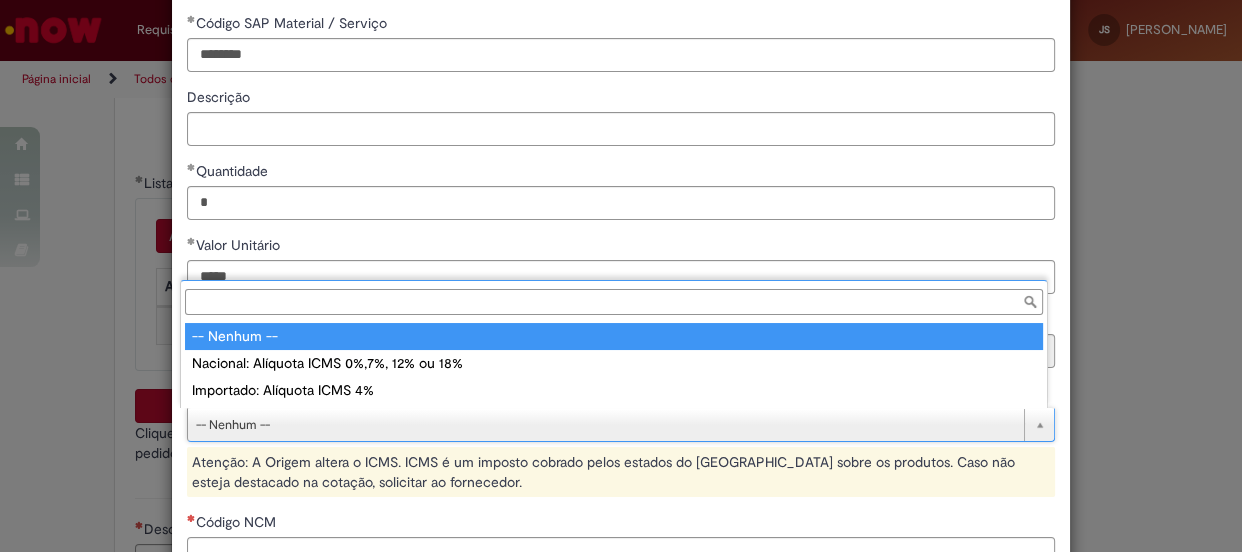 scroll, scrollTop: 90, scrollLeft: 0, axis: vertical 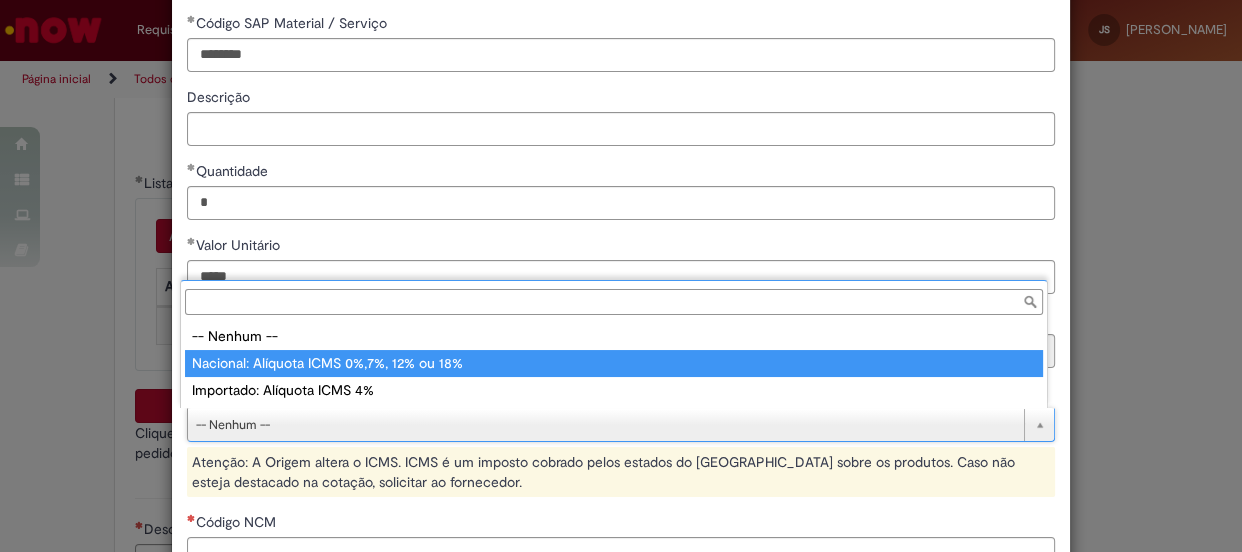 type on "**********" 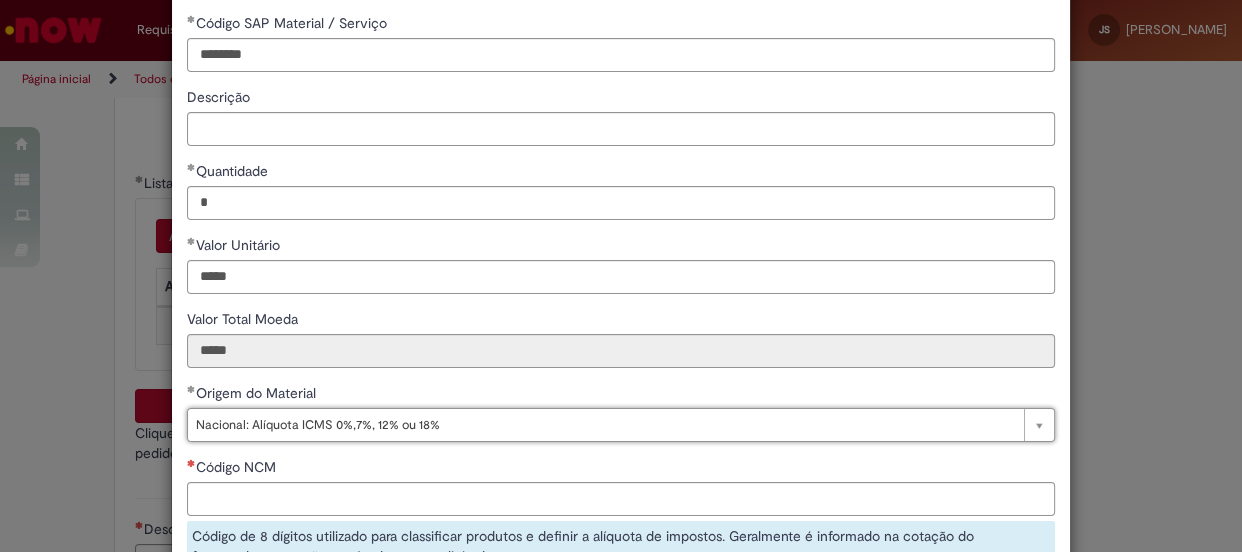 scroll, scrollTop: 180, scrollLeft: 0, axis: vertical 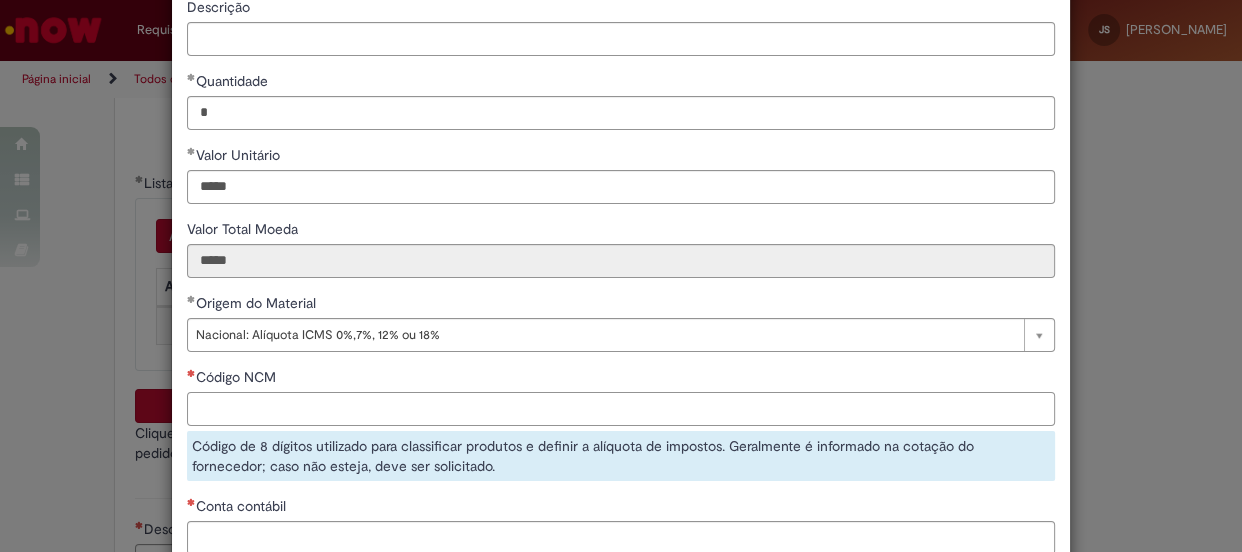 click on "Código NCM" at bounding box center (621, 409) 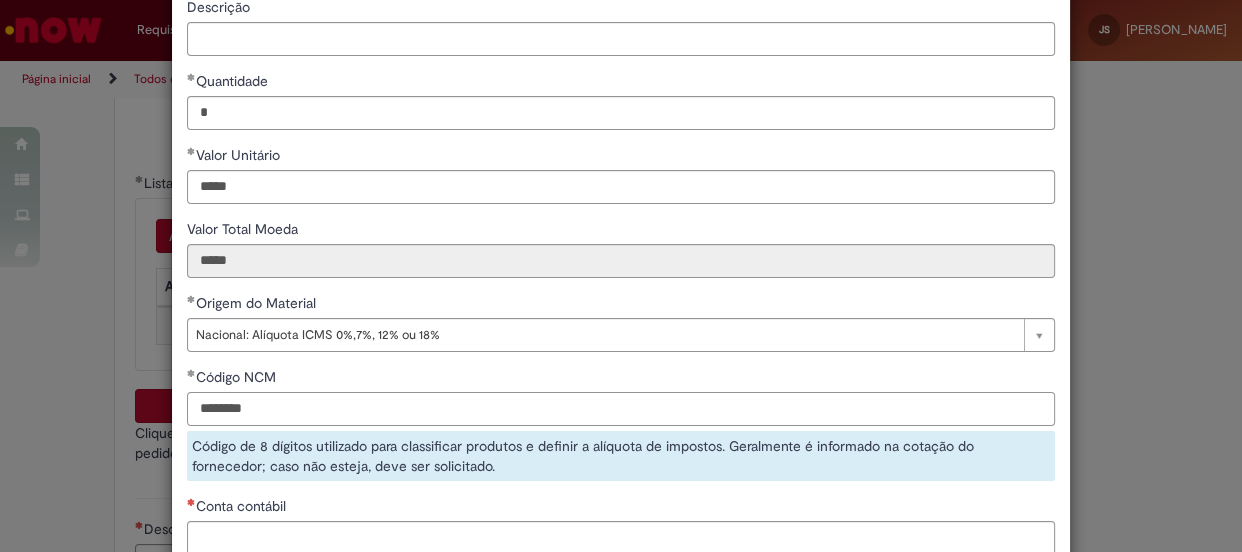 scroll, scrollTop: 381, scrollLeft: 0, axis: vertical 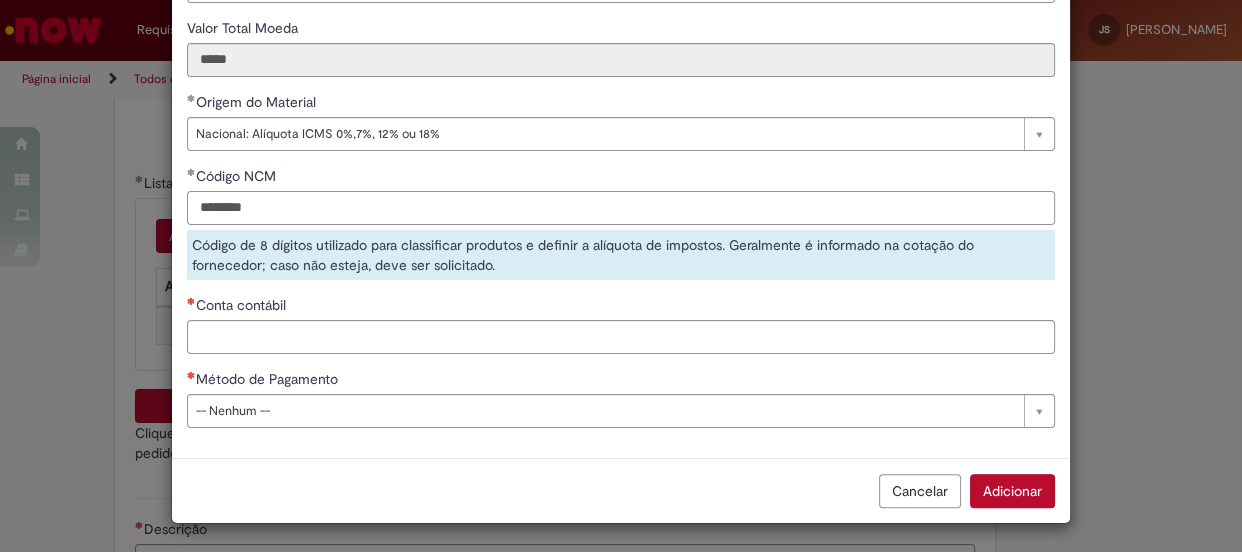 type on "********" 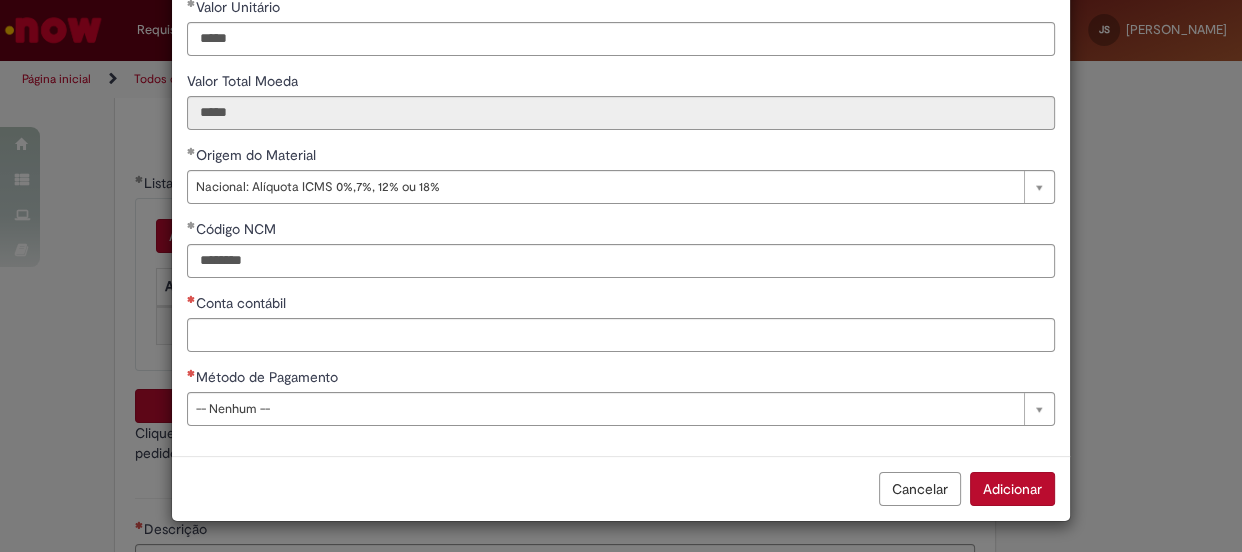 scroll, scrollTop: 327, scrollLeft: 0, axis: vertical 